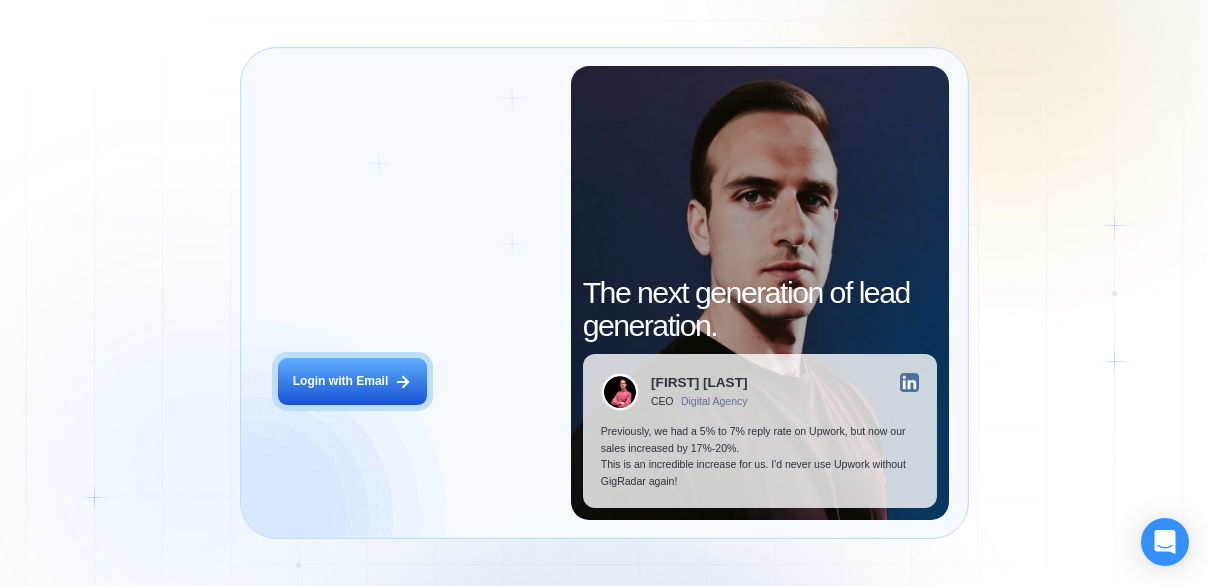 scroll, scrollTop: 0, scrollLeft: 0, axis: both 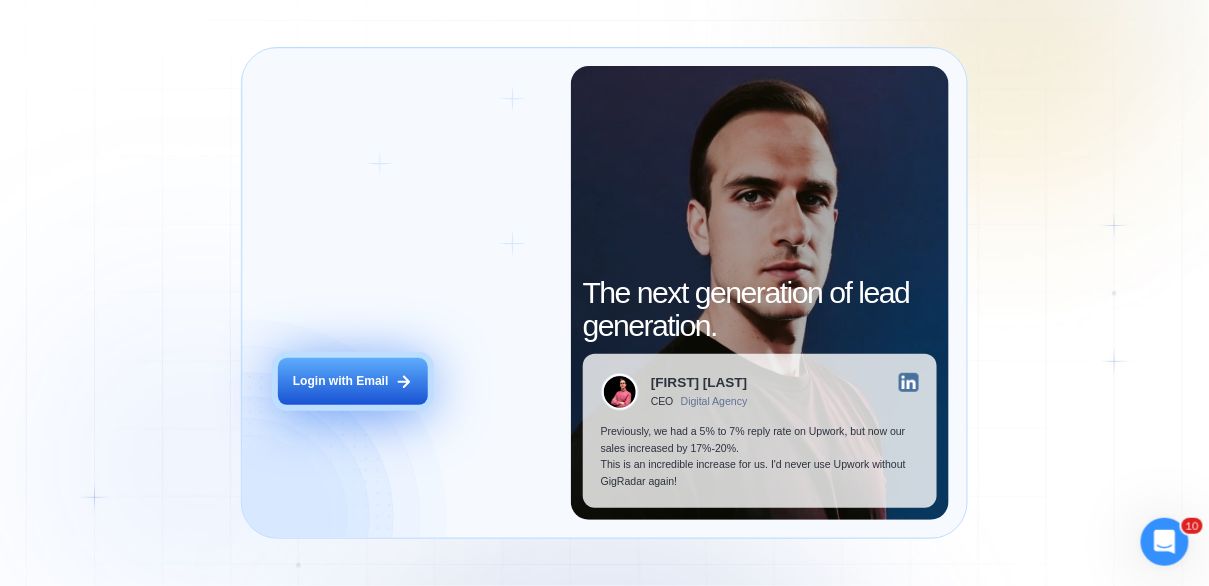 click on "Login with Email" at bounding box center [353, 381] 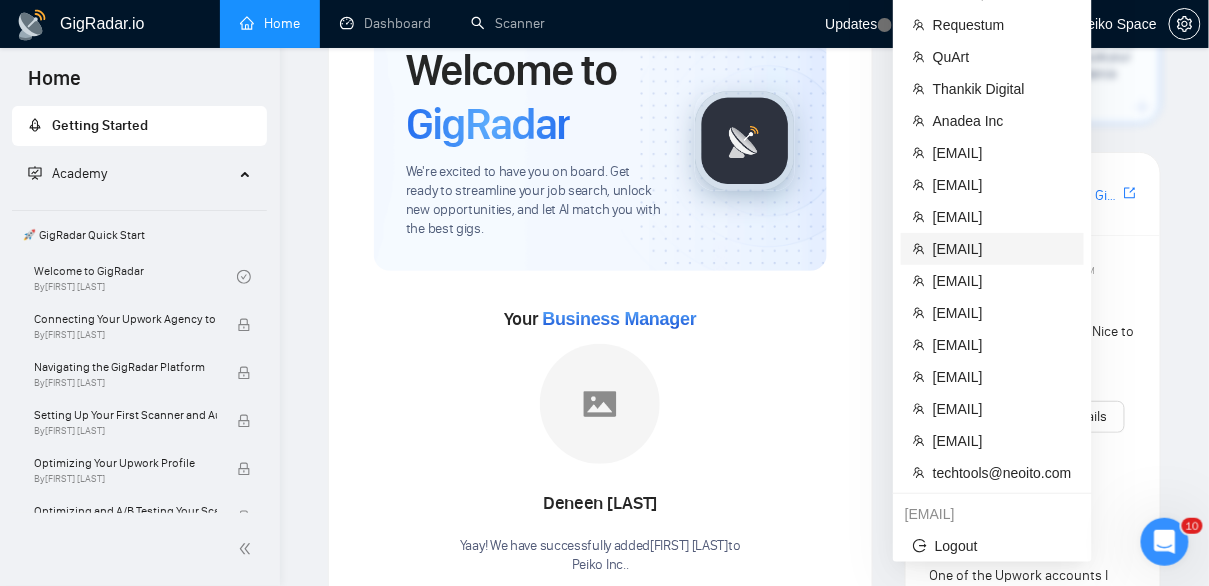 scroll, scrollTop: 120, scrollLeft: 0, axis: vertical 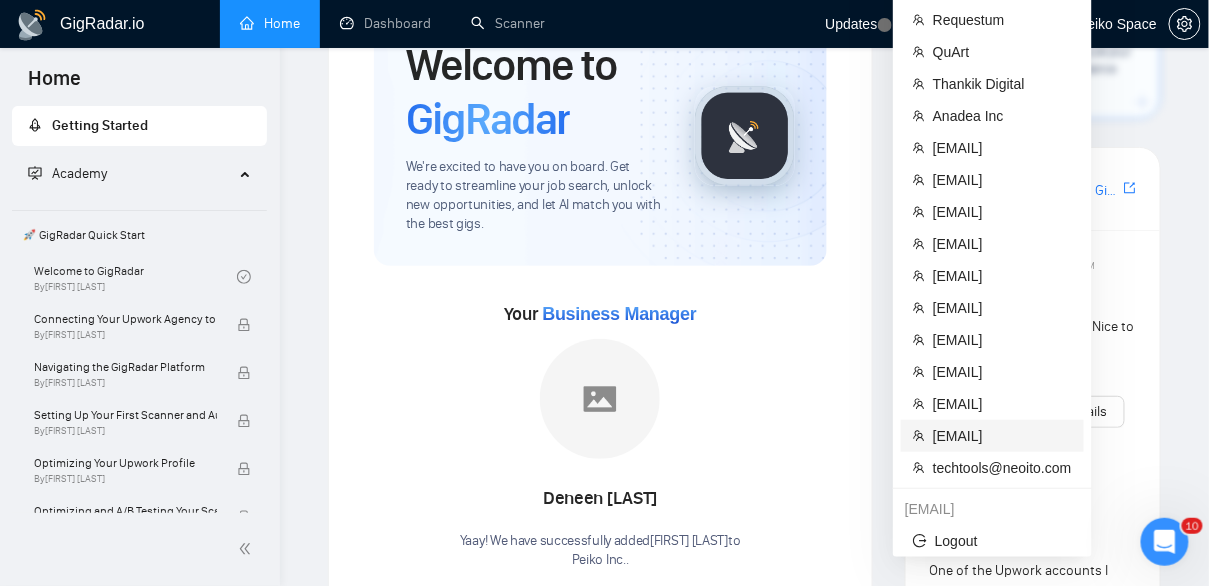 click on "[EMAIL]" at bounding box center [1002, 436] 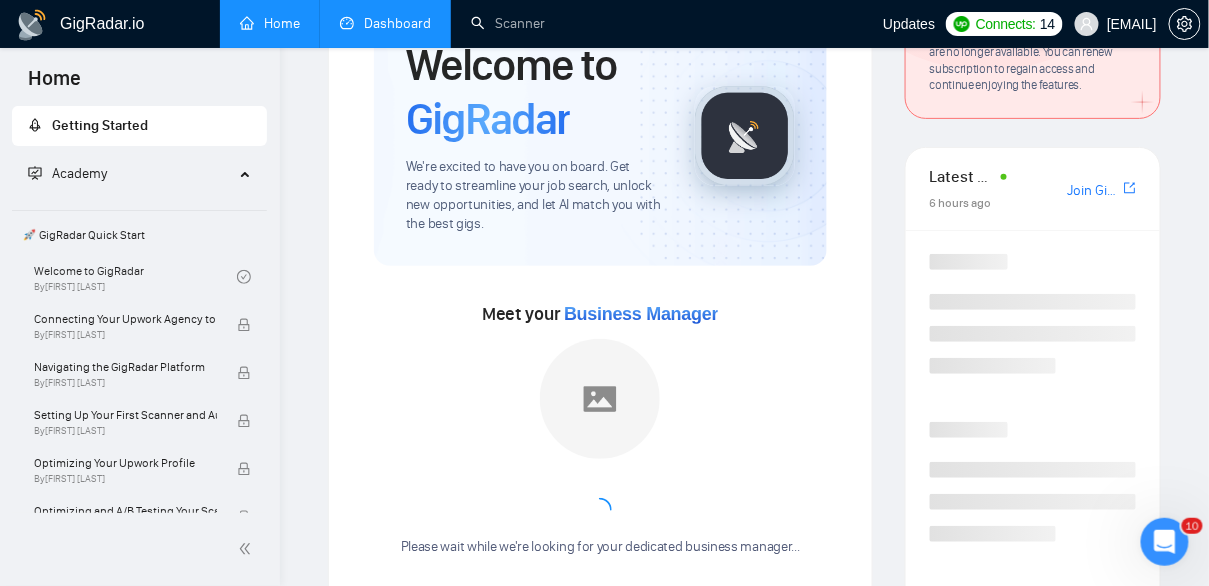 click on "Dashboard" at bounding box center (385, 23) 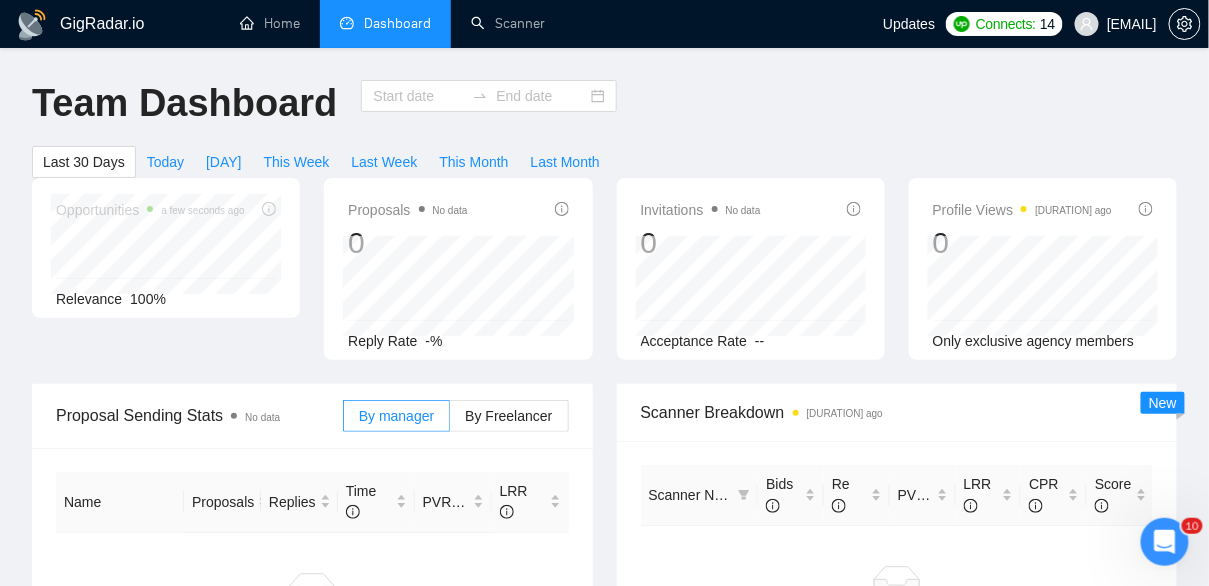 type on "[DATE]" 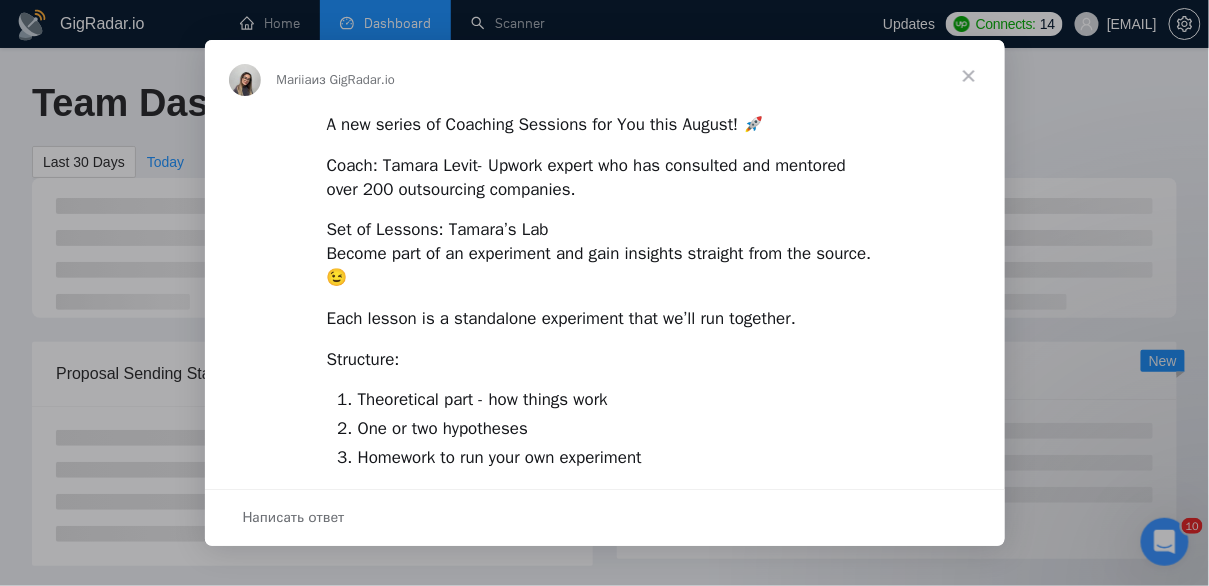 scroll, scrollTop: 0, scrollLeft: 0, axis: both 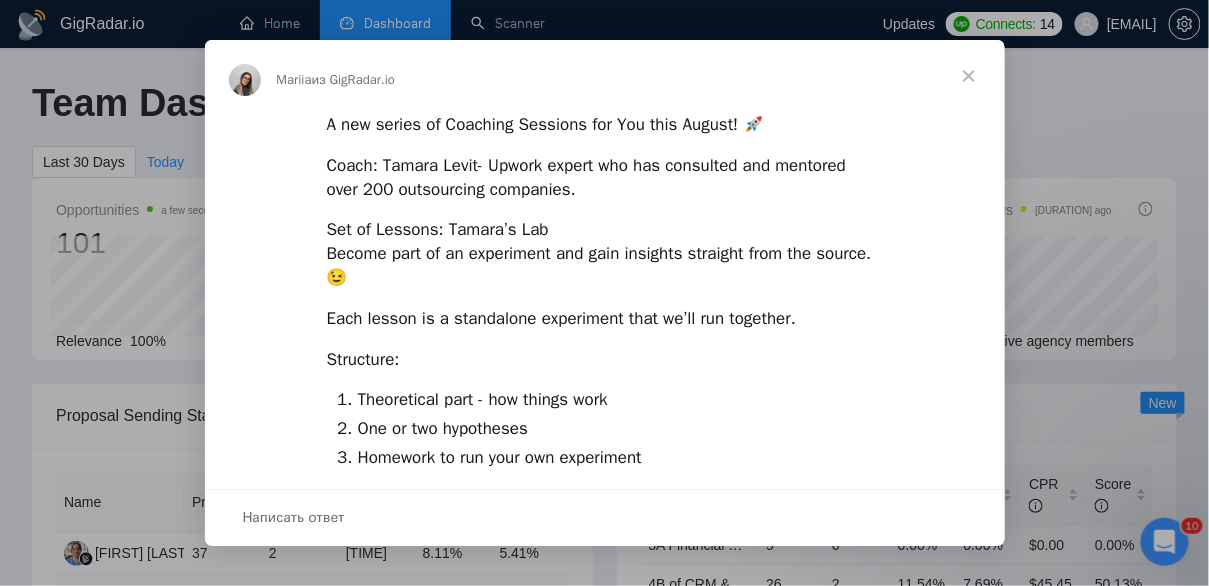click at bounding box center [969, 76] 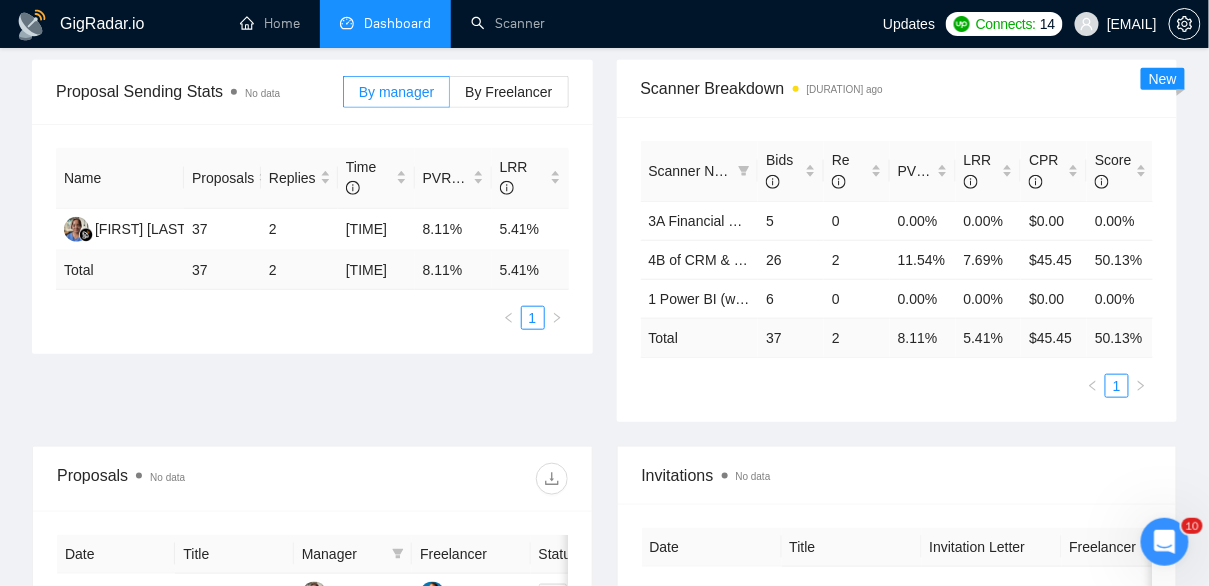 scroll, scrollTop: 81, scrollLeft: 0, axis: vertical 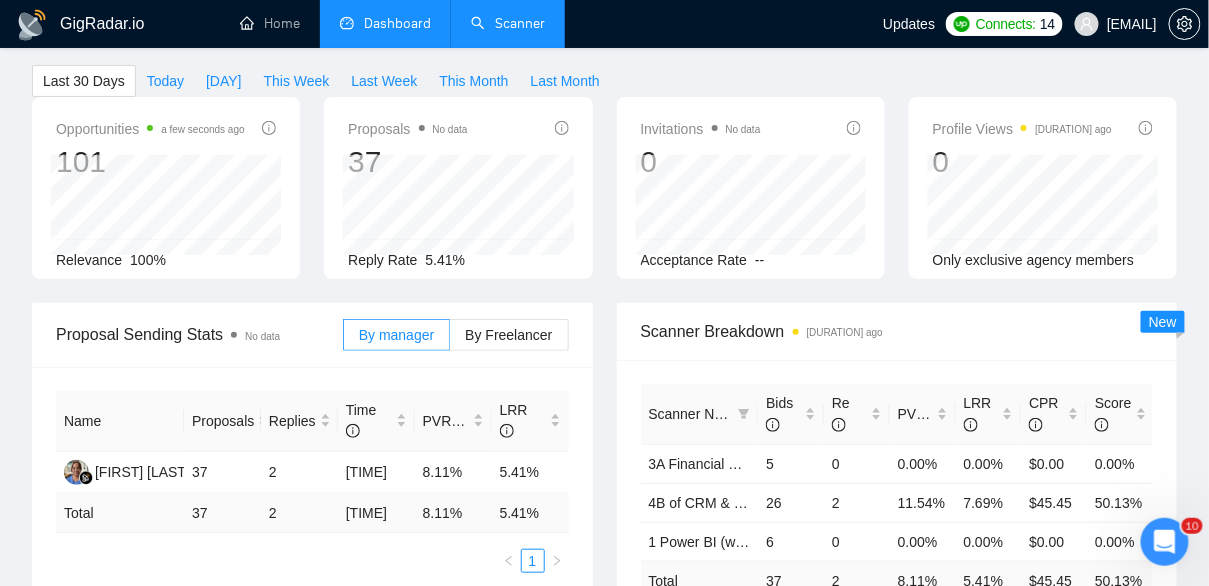 click on "Scanner" at bounding box center (508, 23) 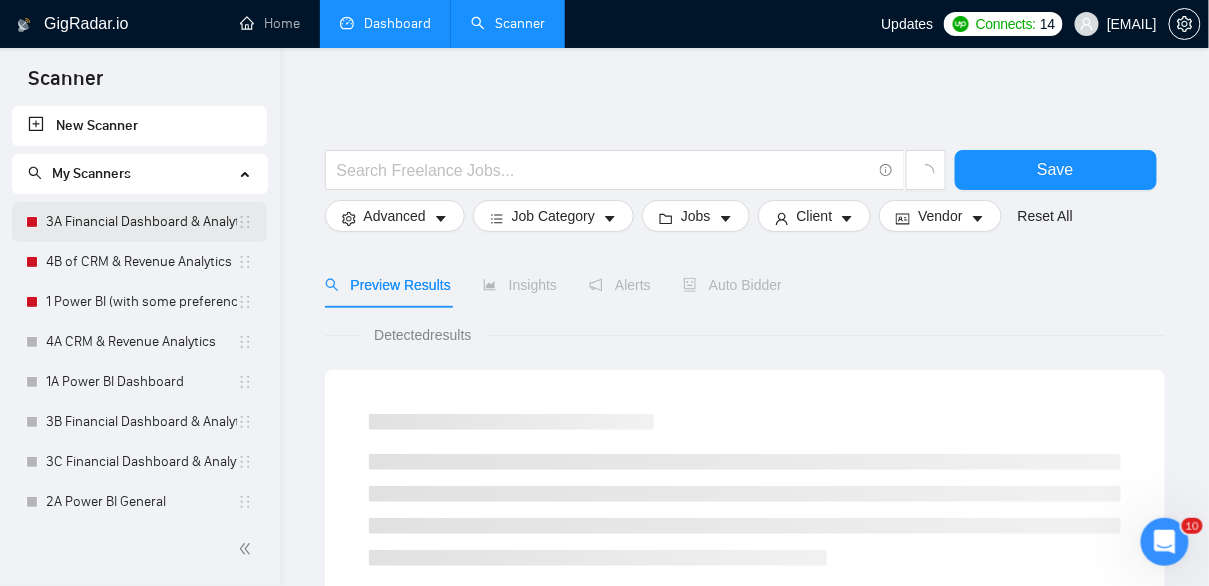 click on "3A Financial Dashboard & Analytics" at bounding box center (141, 222) 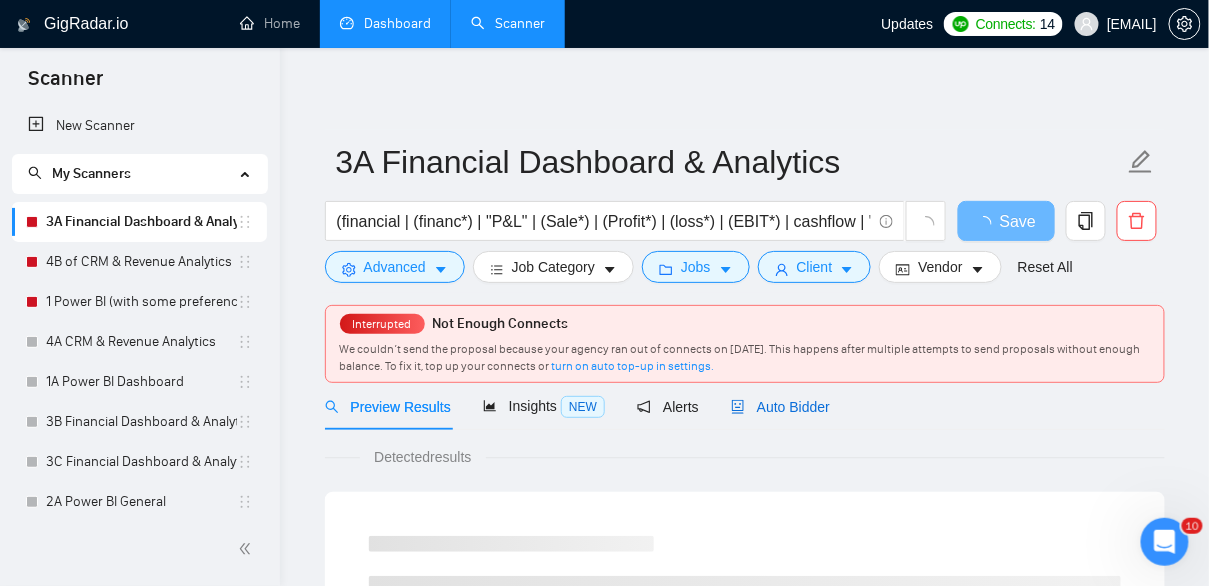 click on "Auto Bidder" at bounding box center [780, 407] 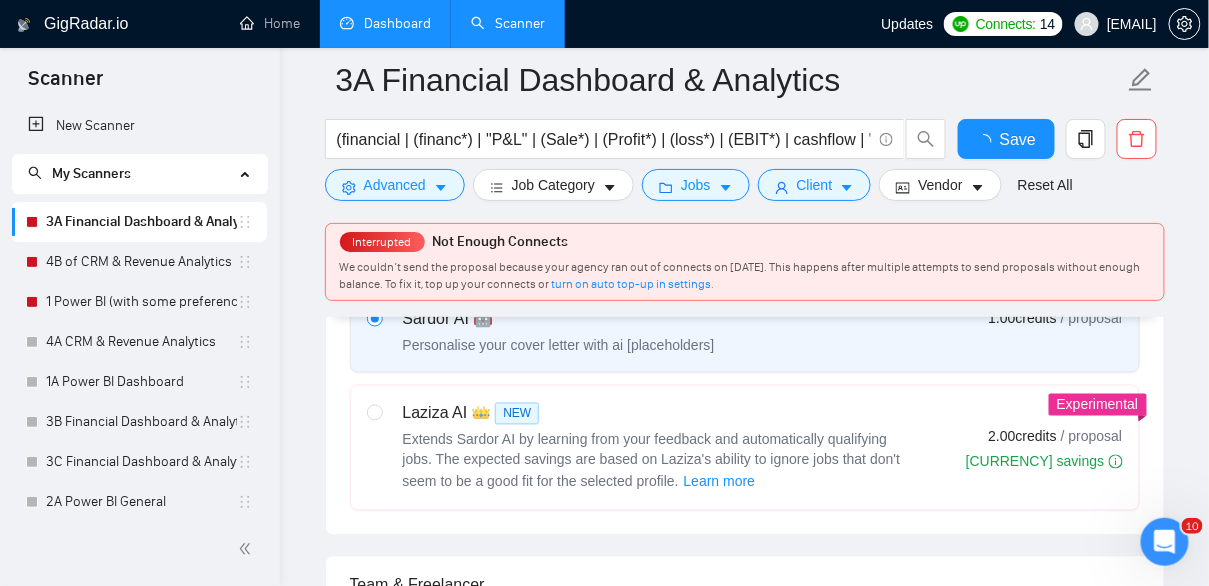 type 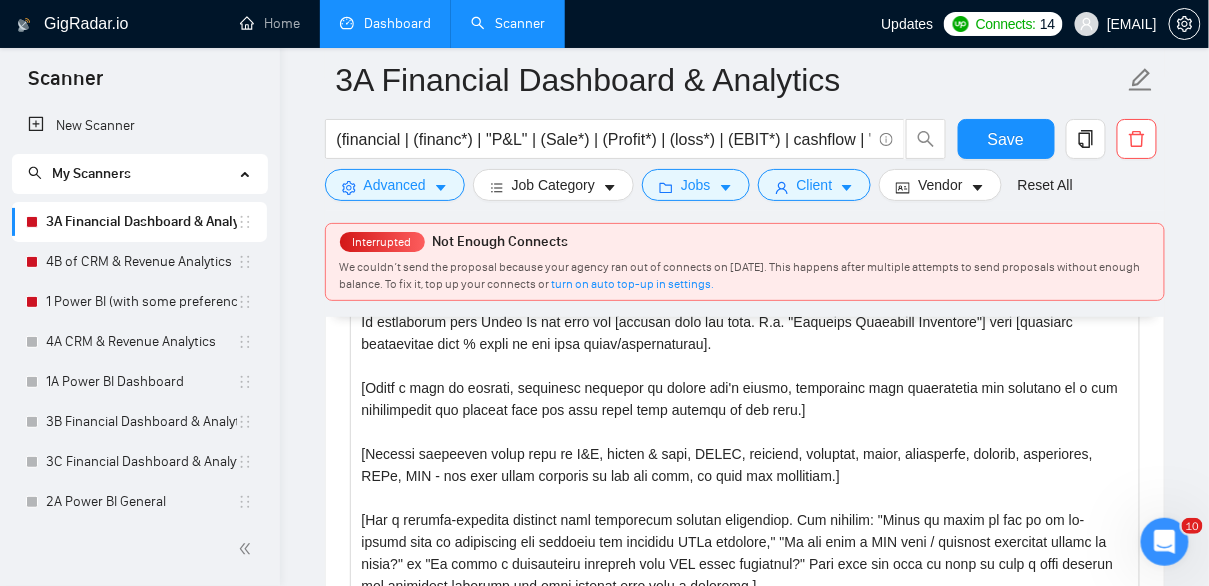 scroll, scrollTop: 2338, scrollLeft: 0, axis: vertical 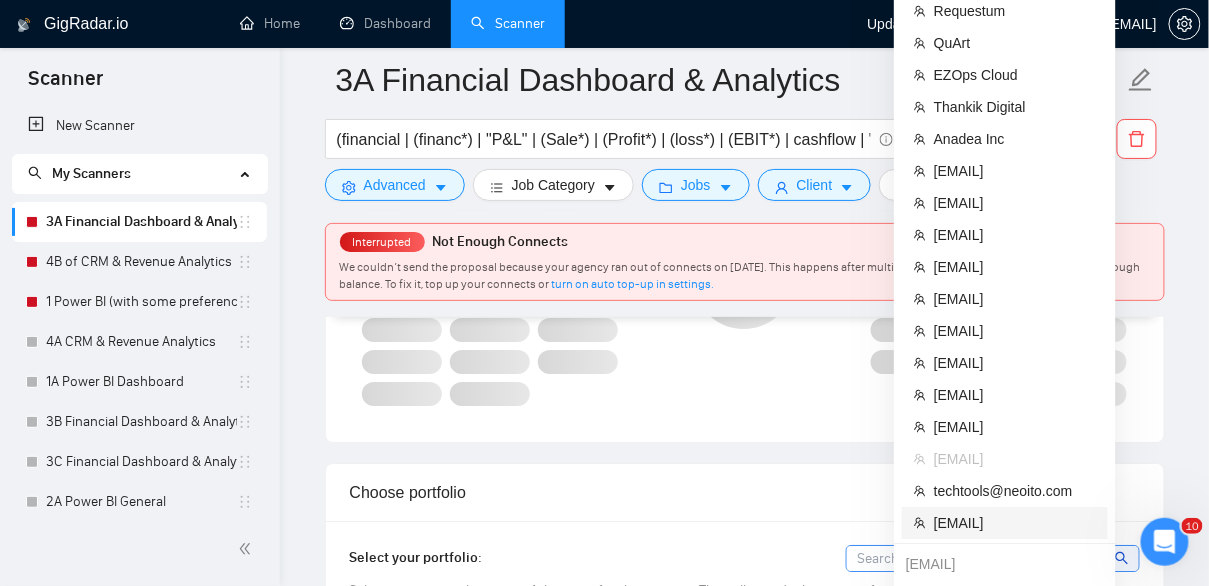 click on "jordan@openhousemedia.club" at bounding box center [1015, 523] 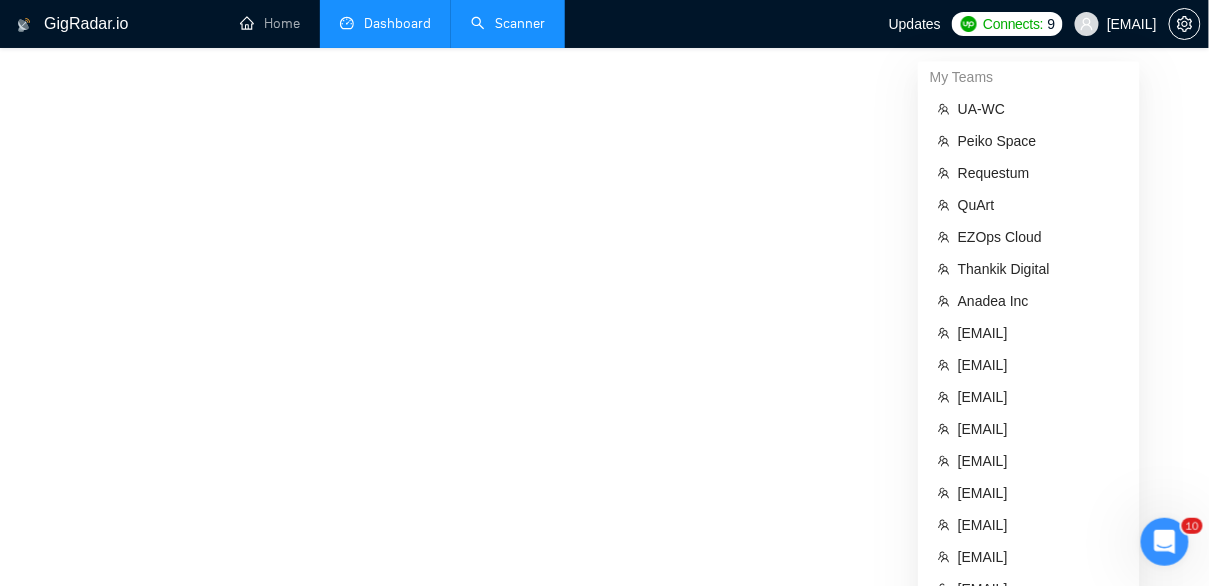 scroll, scrollTop: 0, scrollLeft: 0, axis: both 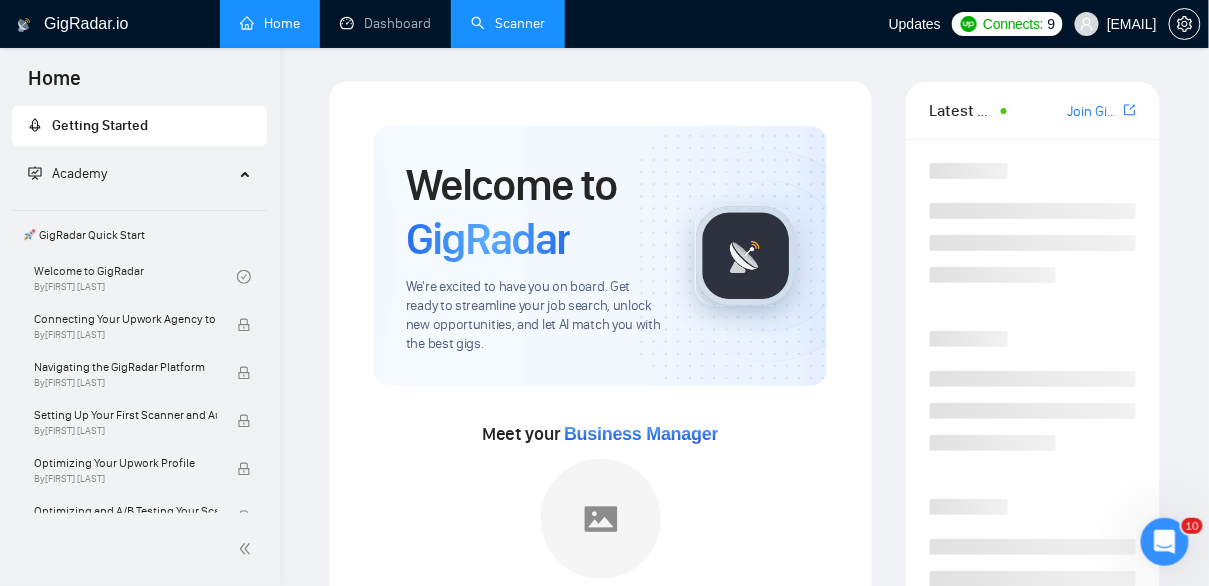 click on "Scanner" at bounding box center [508, 23] 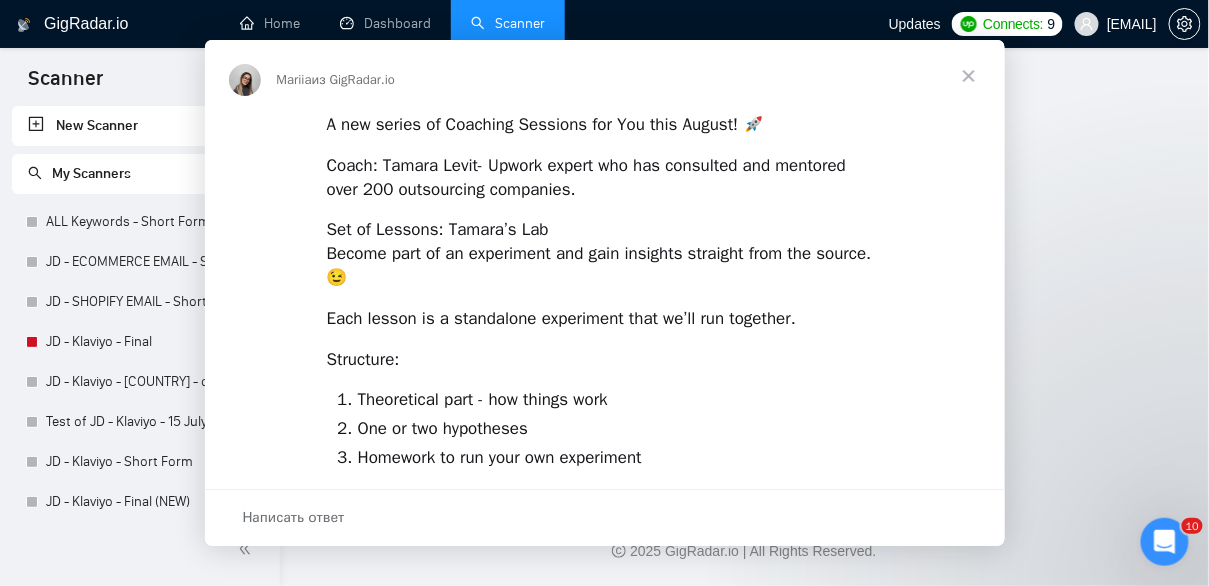 click at bounding box center [604, 293] 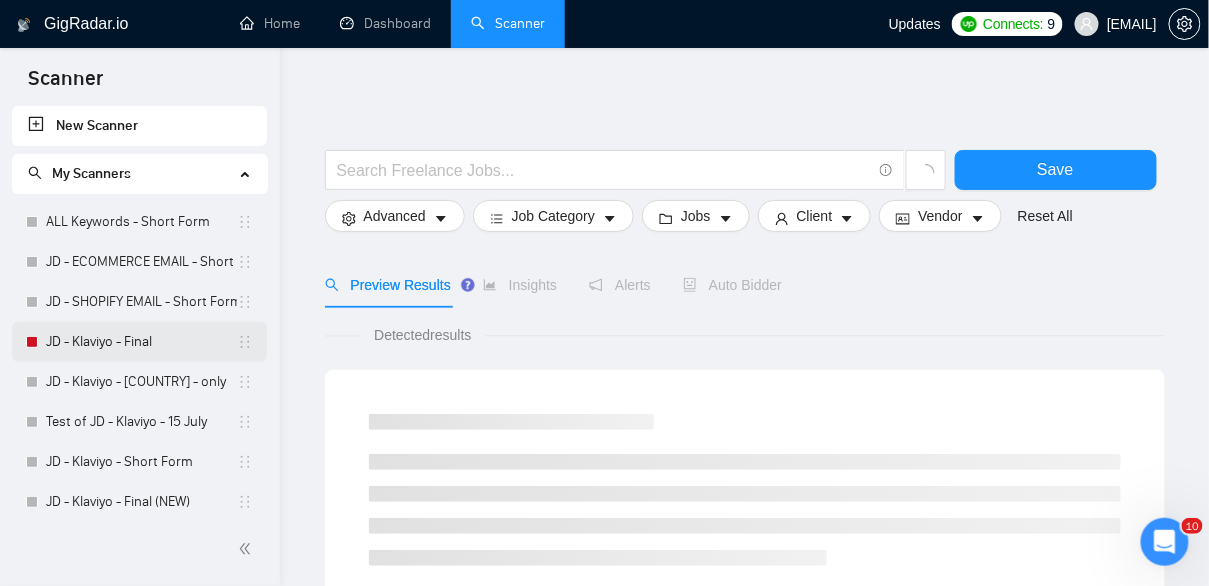 click on "JD - Klaviyo - Final" at bounding box center (141, 342) 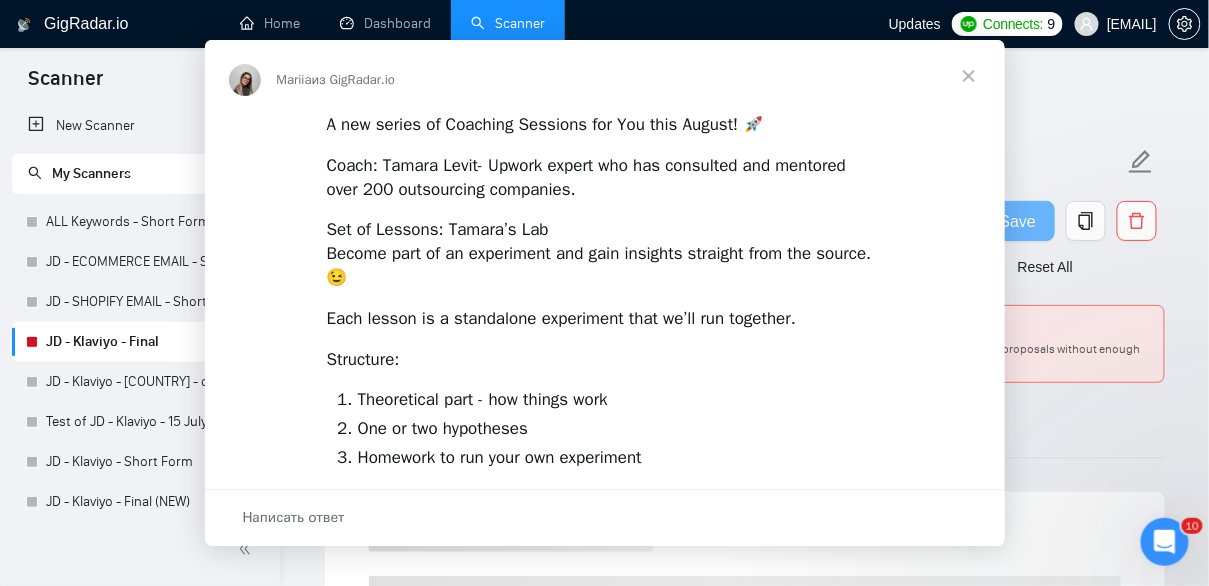 scroll, scrollTop: 0, scrollLeft: 0, axis: both 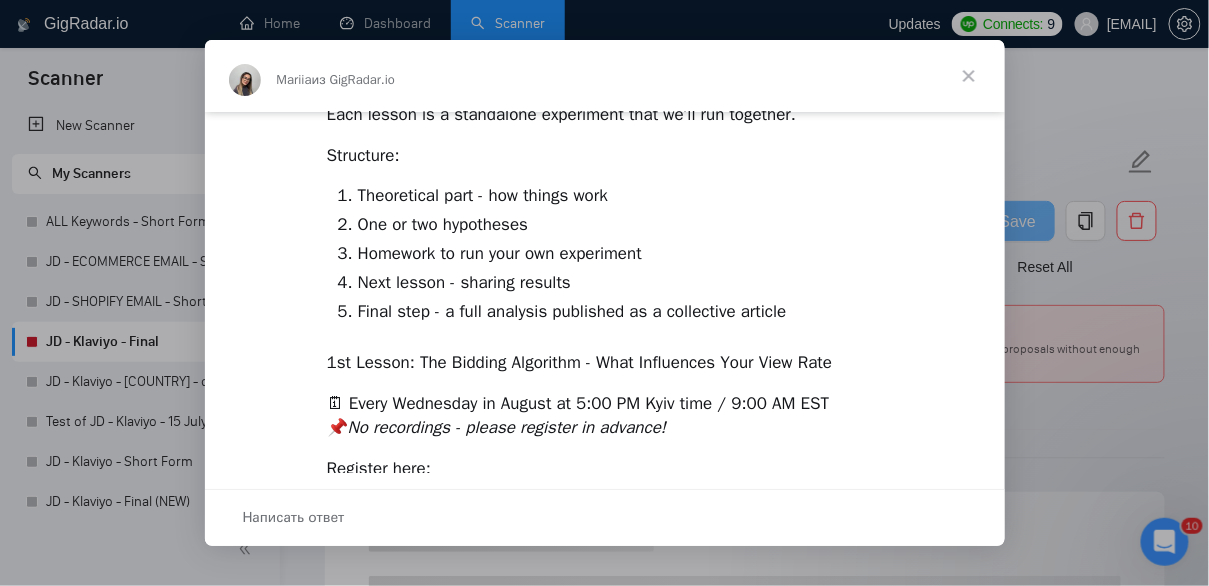 click at bounding box center [969, 76] 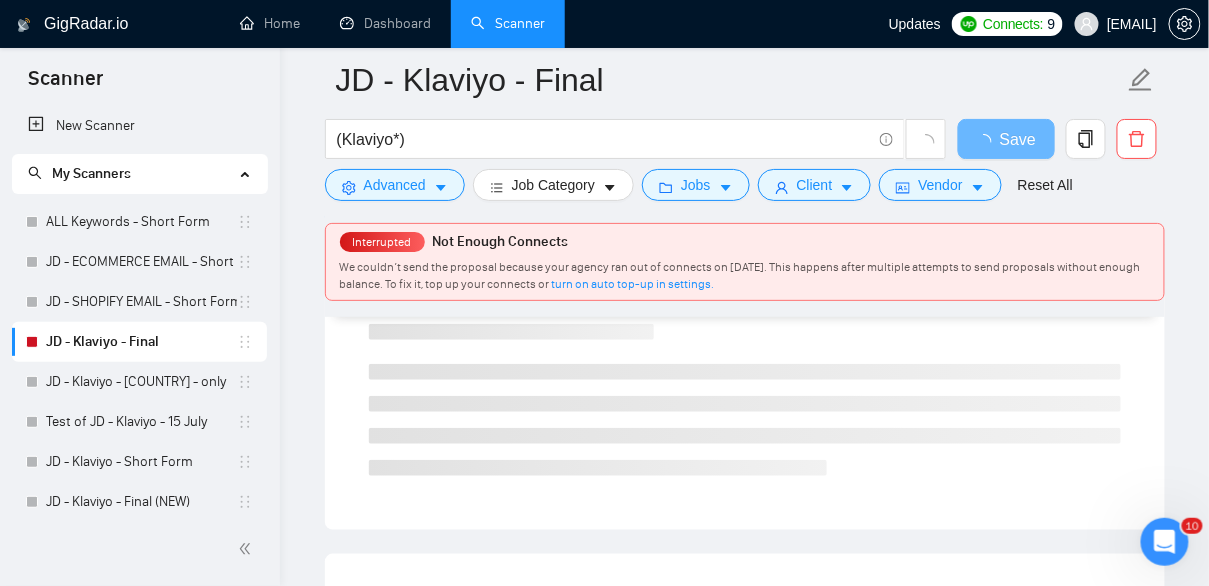 scroll, scrollTop: 0, scrollLeft: 0, axis: both 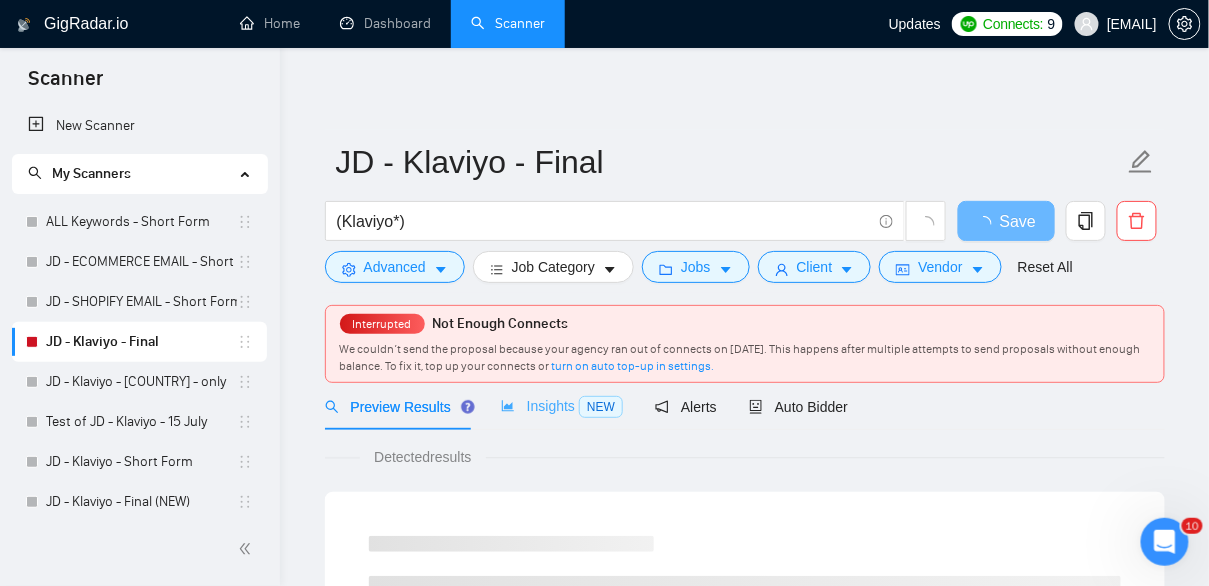 click on "Insights NEW" at bounding box center [562, 406] 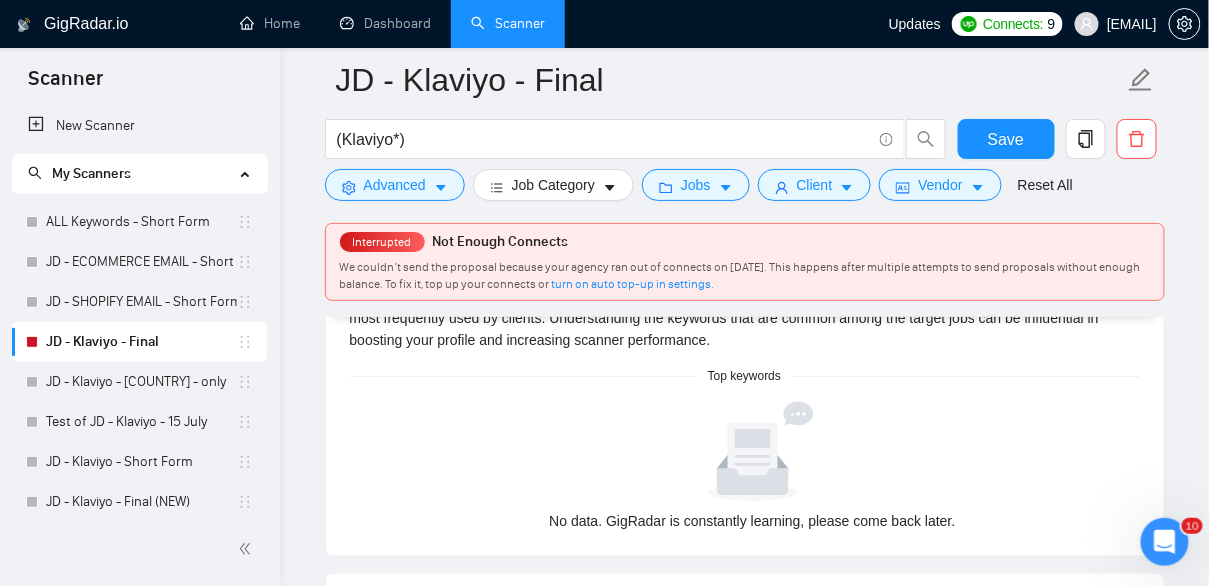scroll, scrollTop: 496, scrollLeft: 0, axis: vertical 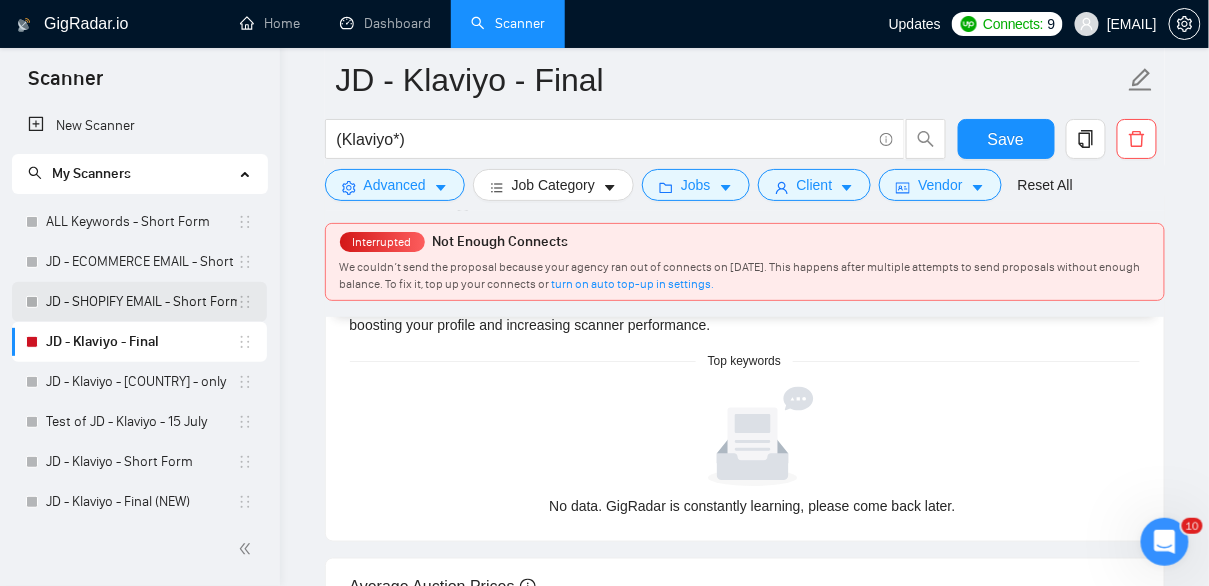 click on "JD - SHOPIFY EMAIL - Short Form" at bounding box center (141, 302) 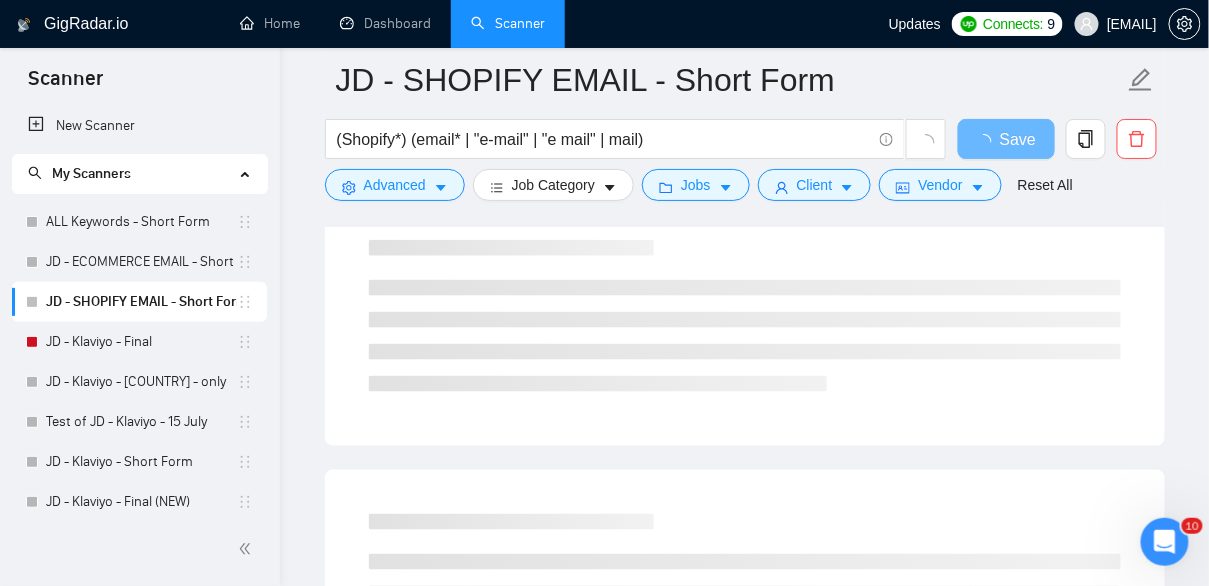 scroll, scrollTop: 0, scrollLeft: 0, axis: both 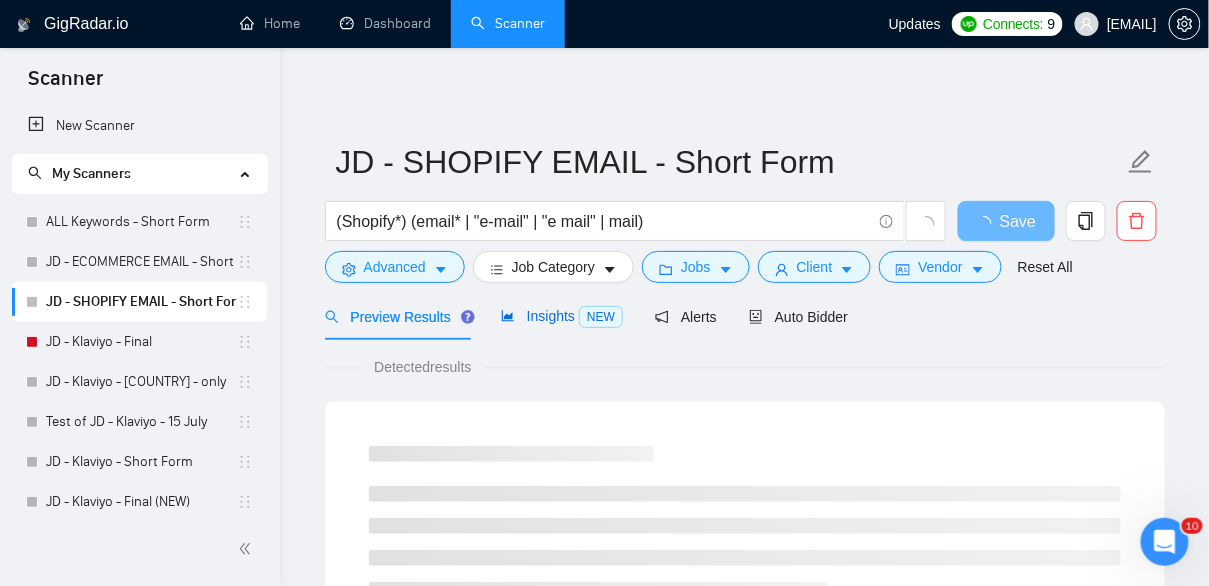 click on "Insights NEW" at bounding box center [562, 316] 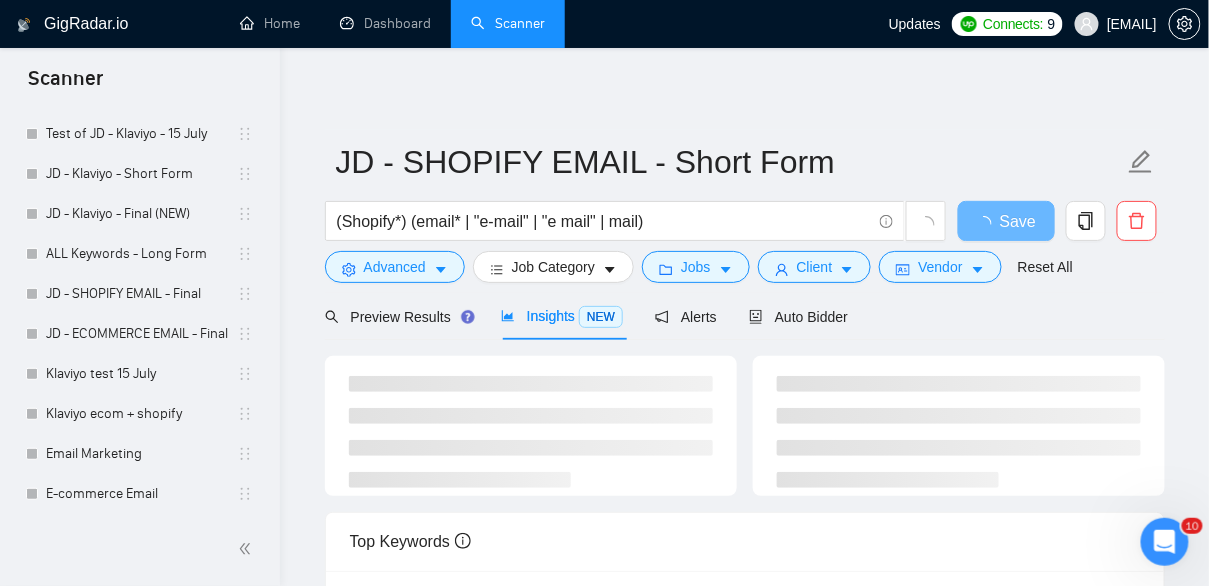 scroll, scrollTop: 328, scrollLeft: 0, axis: vertical 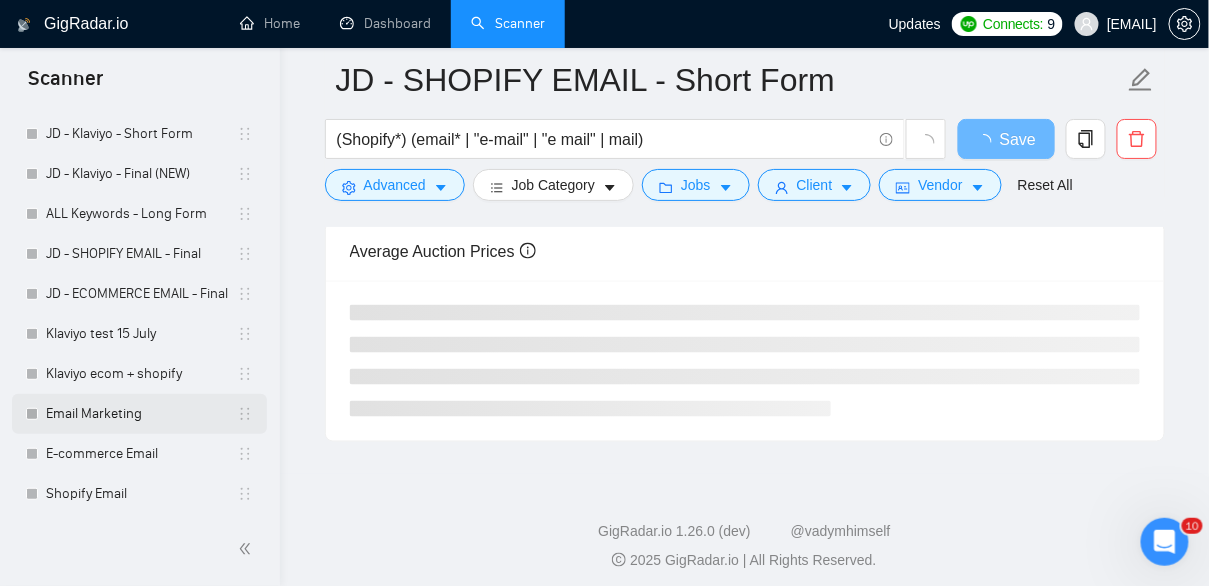 click on "Email Marketing" at bounding box center (141, 414) 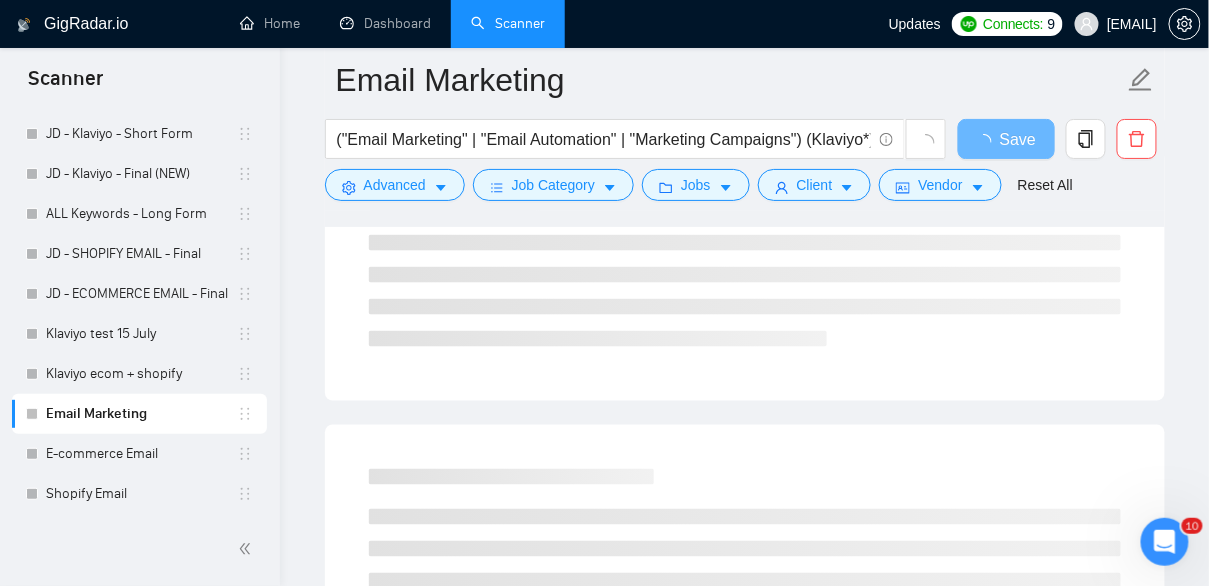scroll, scrollTop: 0, scrollLeft: 0, axis: both 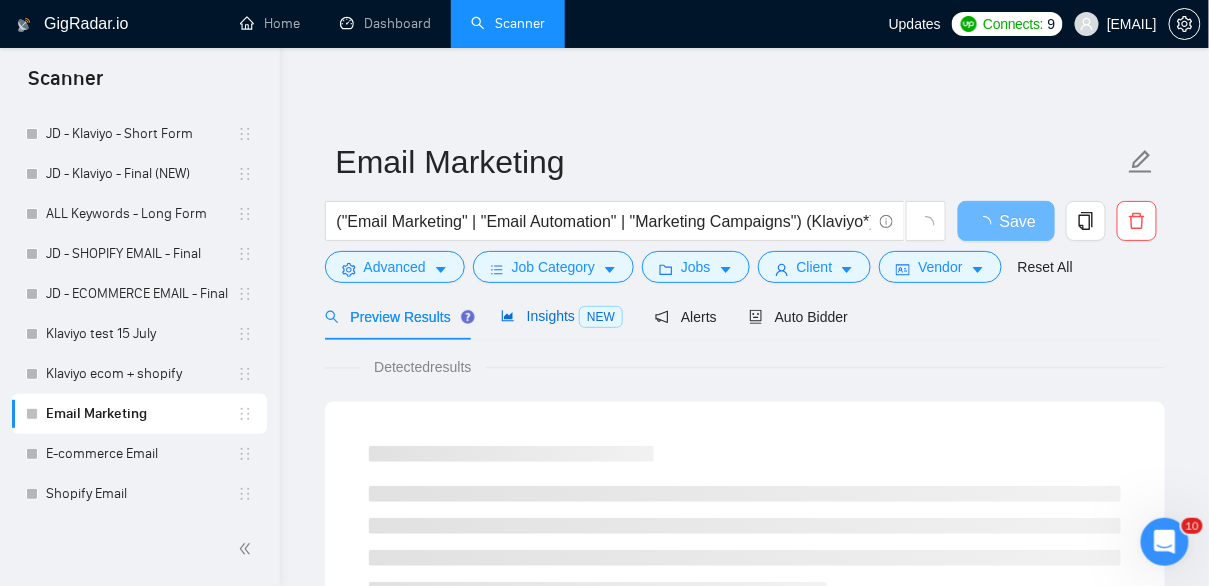 click on "Insights NEW" at bounding box center [562, 316] 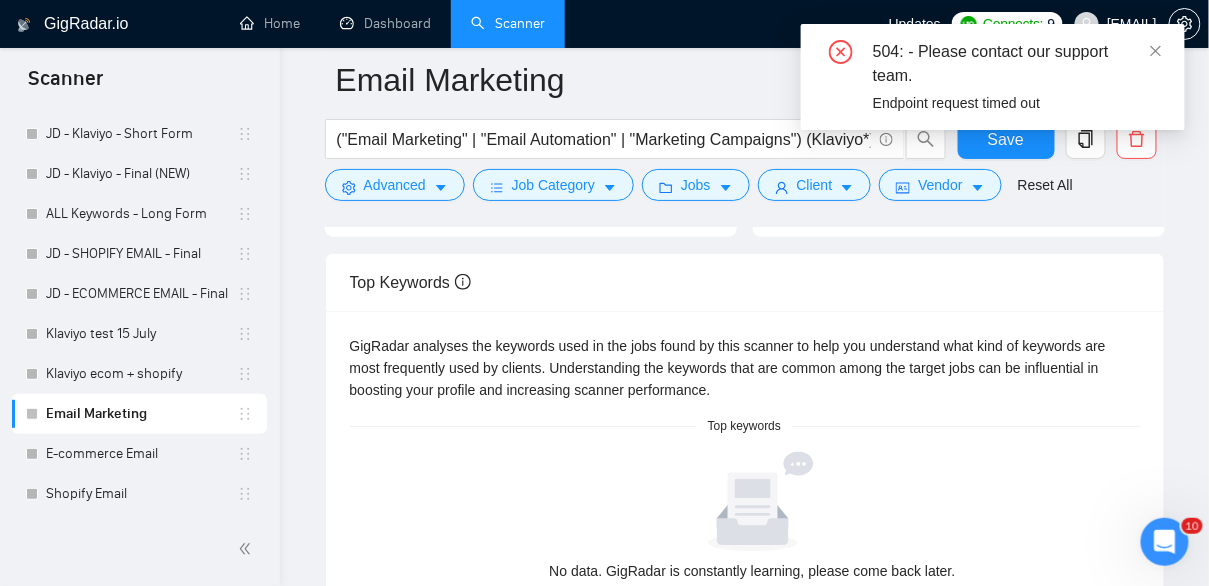scroll, scrollTop: 352, scrollLeft: 0, axis: vertical 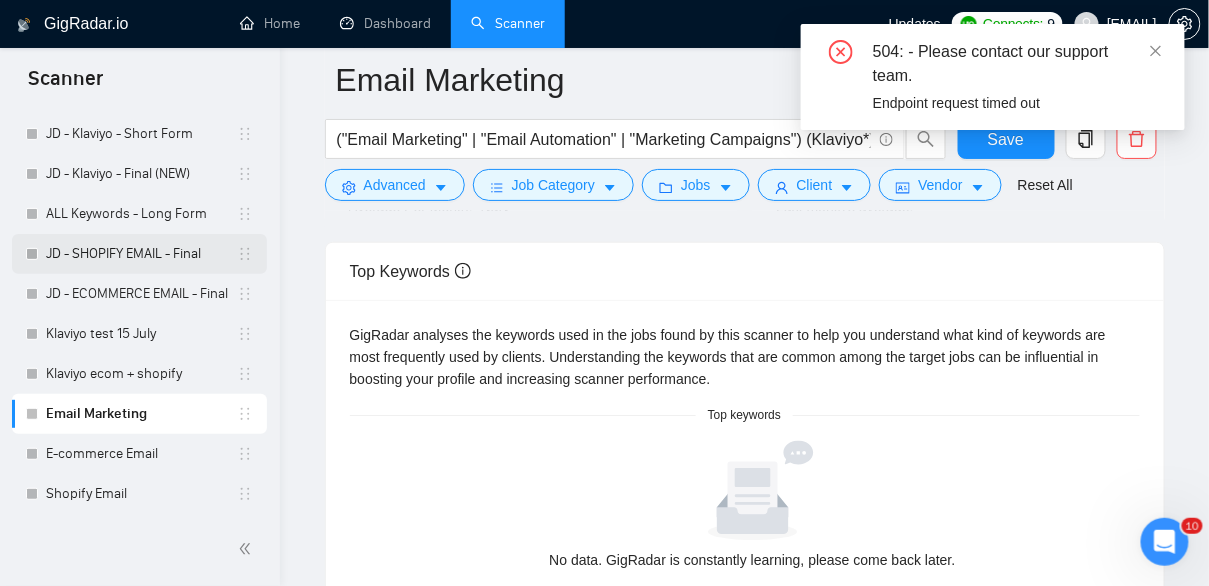 click on "JD - SHOPIFY EMAIL - Final" at bounding box center (141, 254) 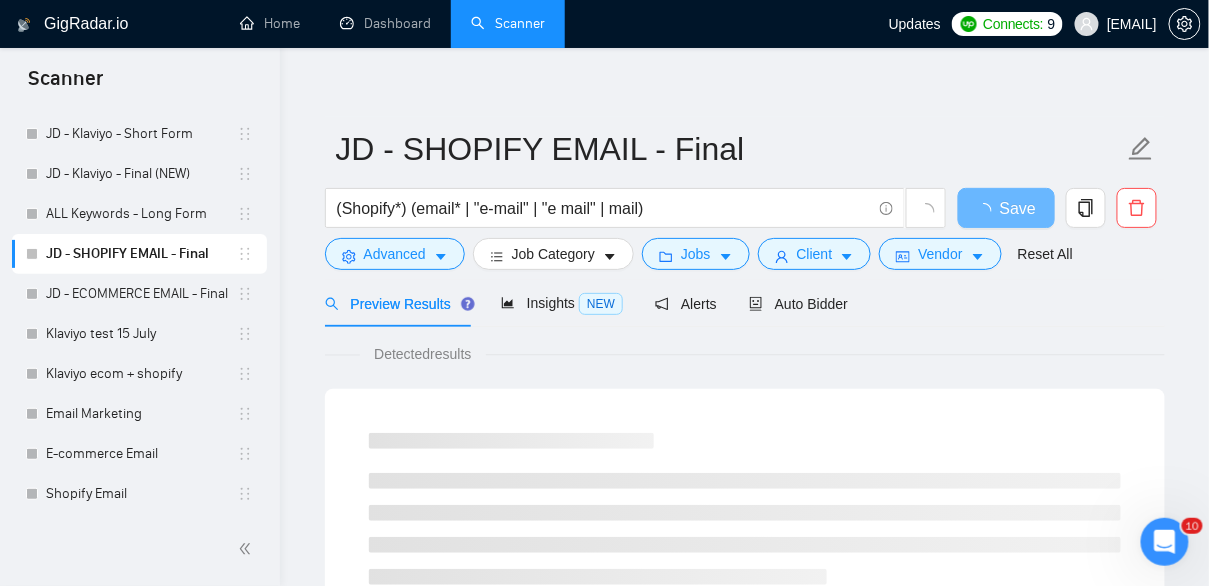 scroll, scrollTop: 0, scrollLeft: 0, axis: both 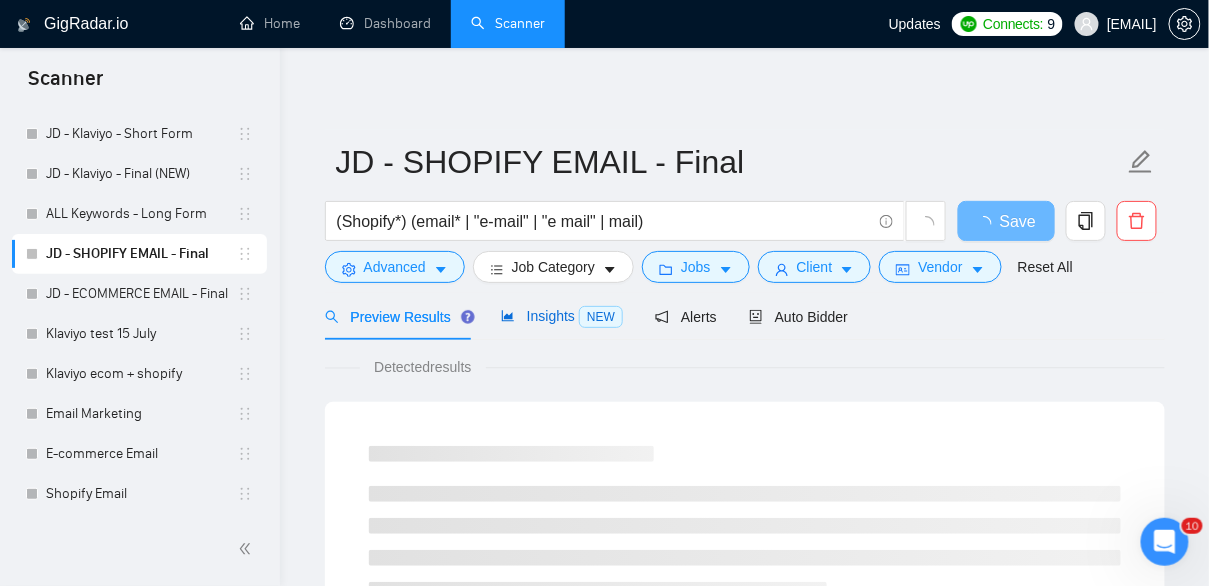 click on "Insights NEW" at bounding box center (562, 316) 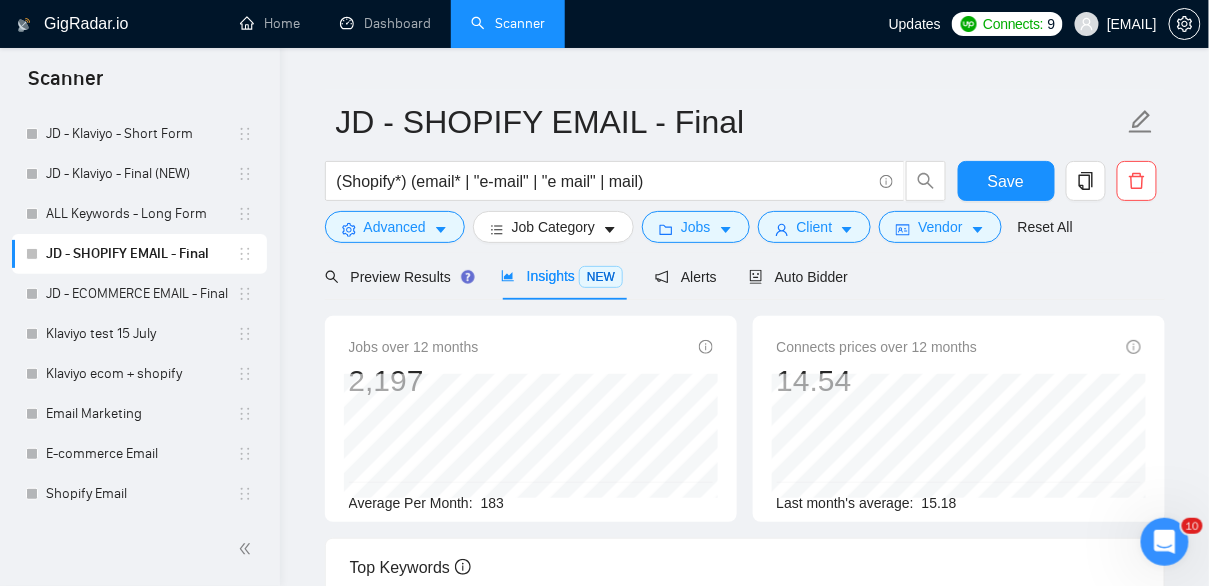 scroll, scrollTop: 0, scrollLeft: 0, axis: both 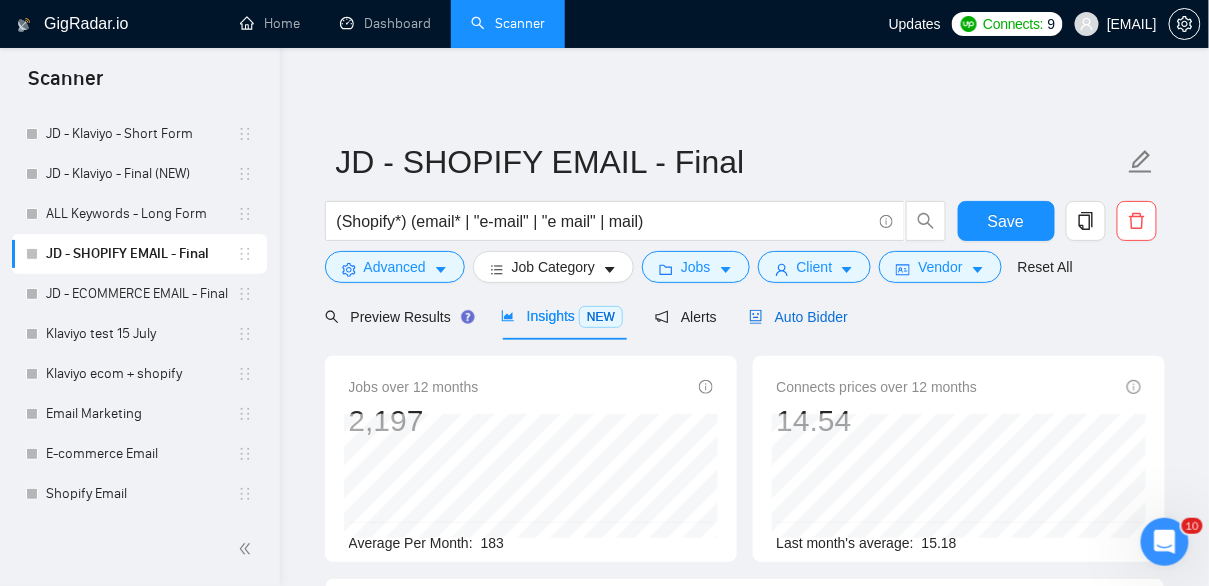 click on "Auto Bidder" at bounding box center (798, 317) 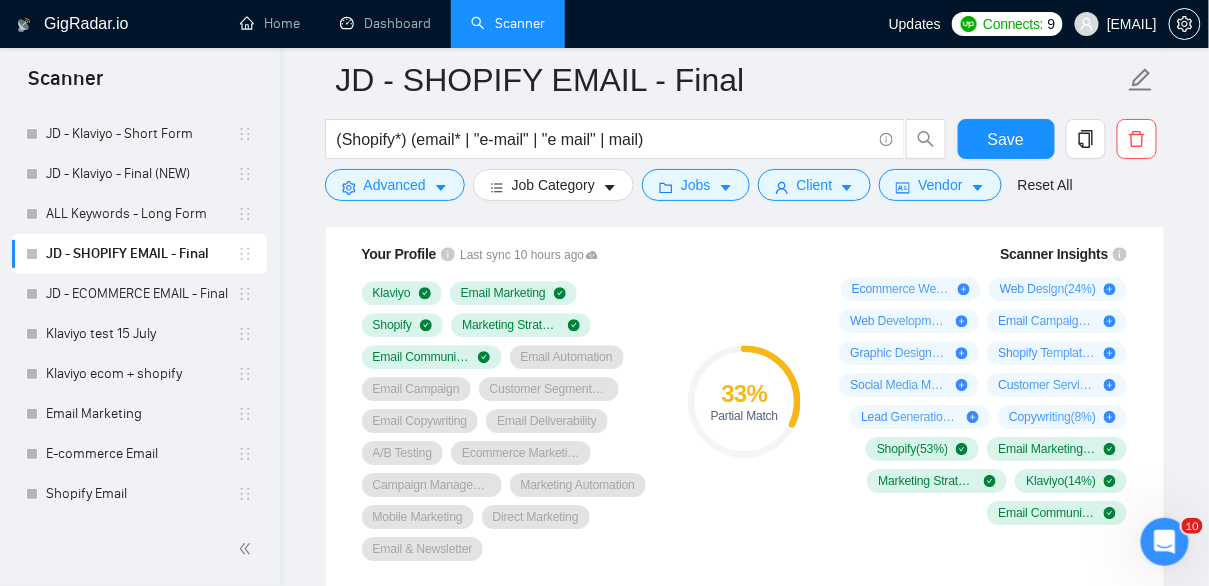 scroll, scrollTop: 1409, scrollLeft: 0, axis: vertical 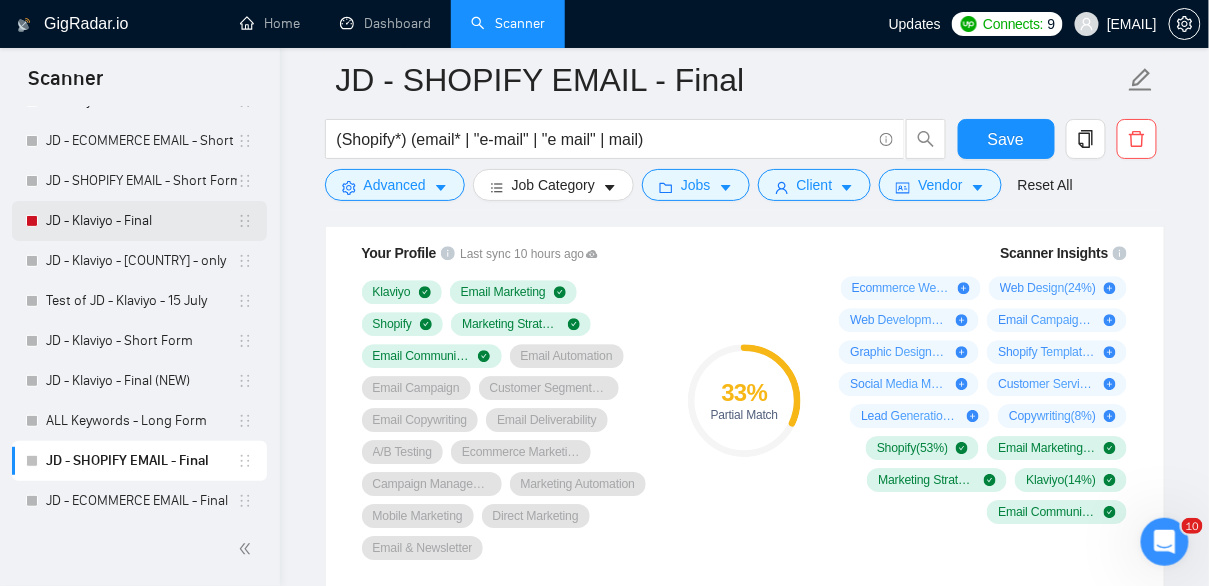 click on "JD - Klaviyo - Final" at bounding box center (141, 221) 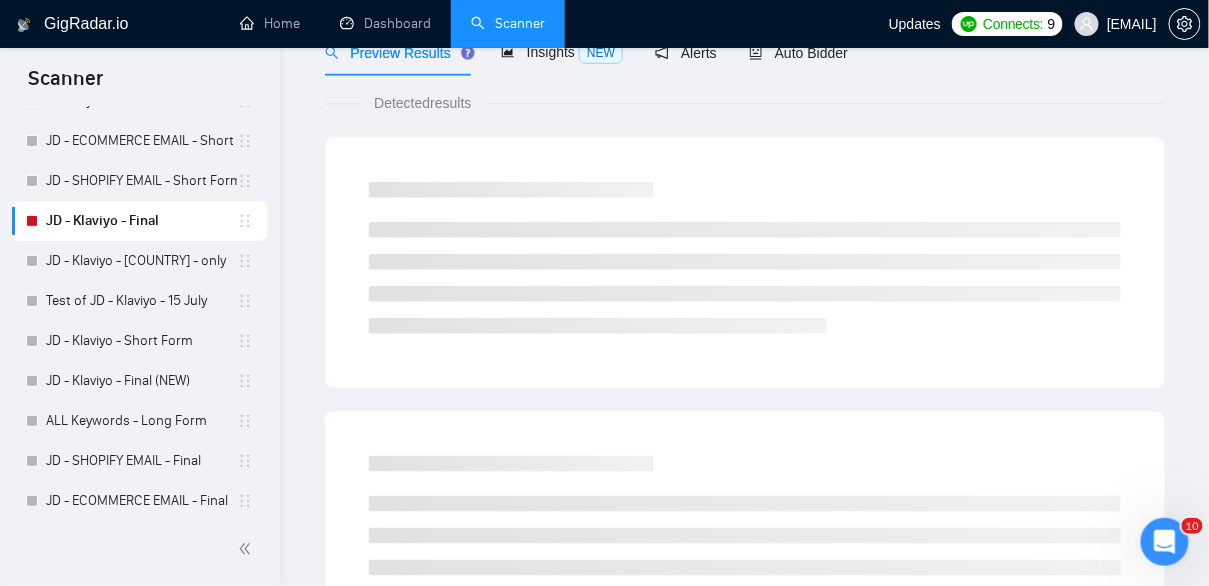 scroll, scrollTop: 0, scrollLeft: 0, axis: both 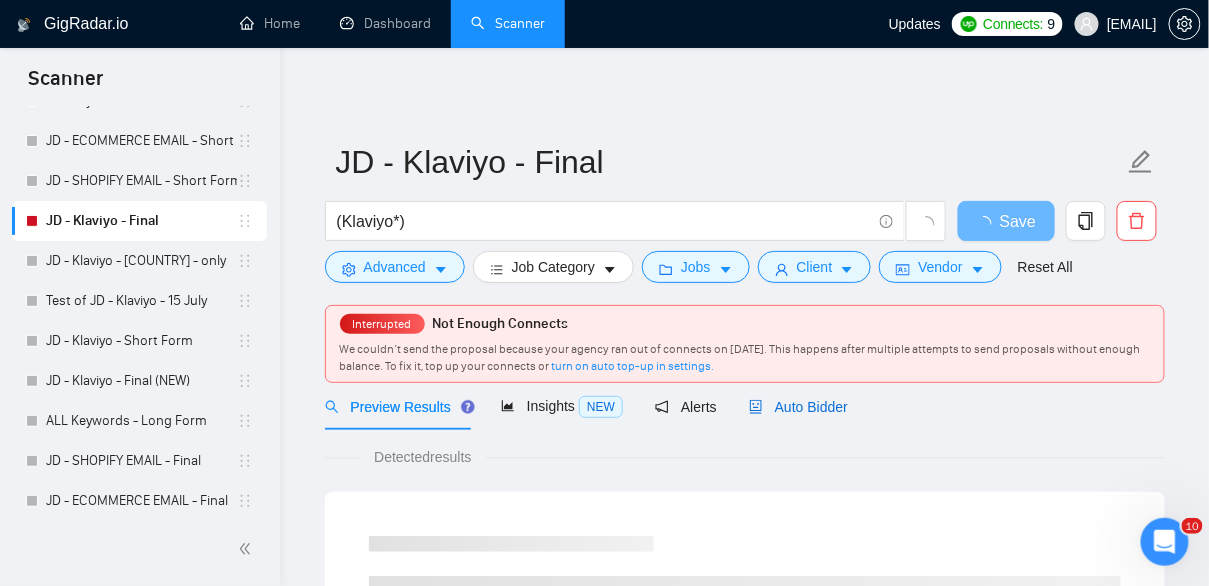 click on "Auto Bidder" at bounding box center (798, 407) 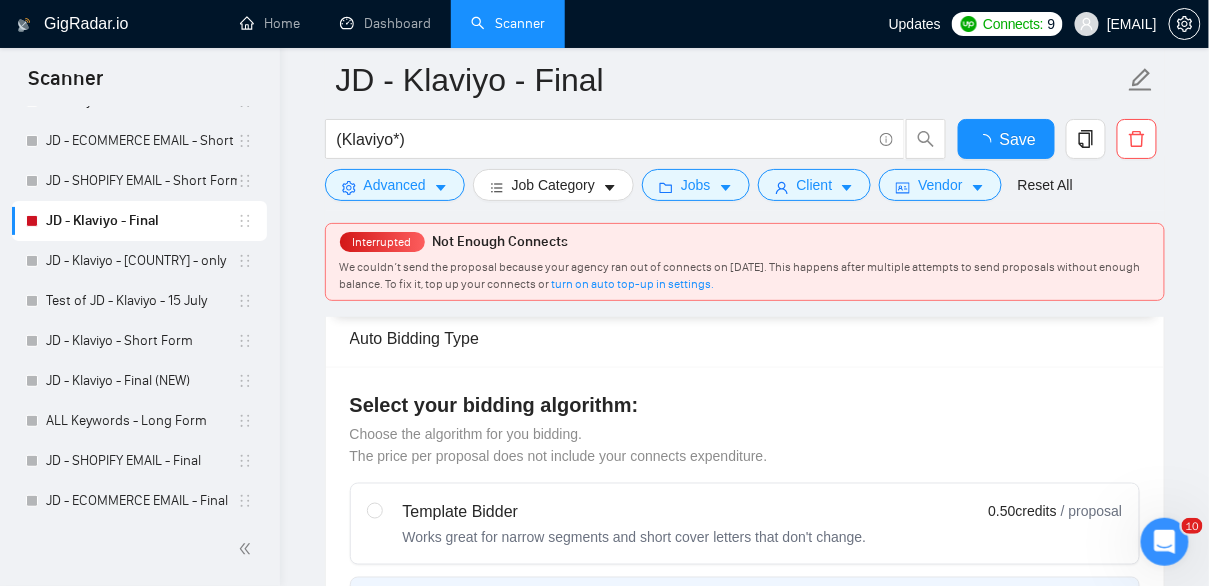 type 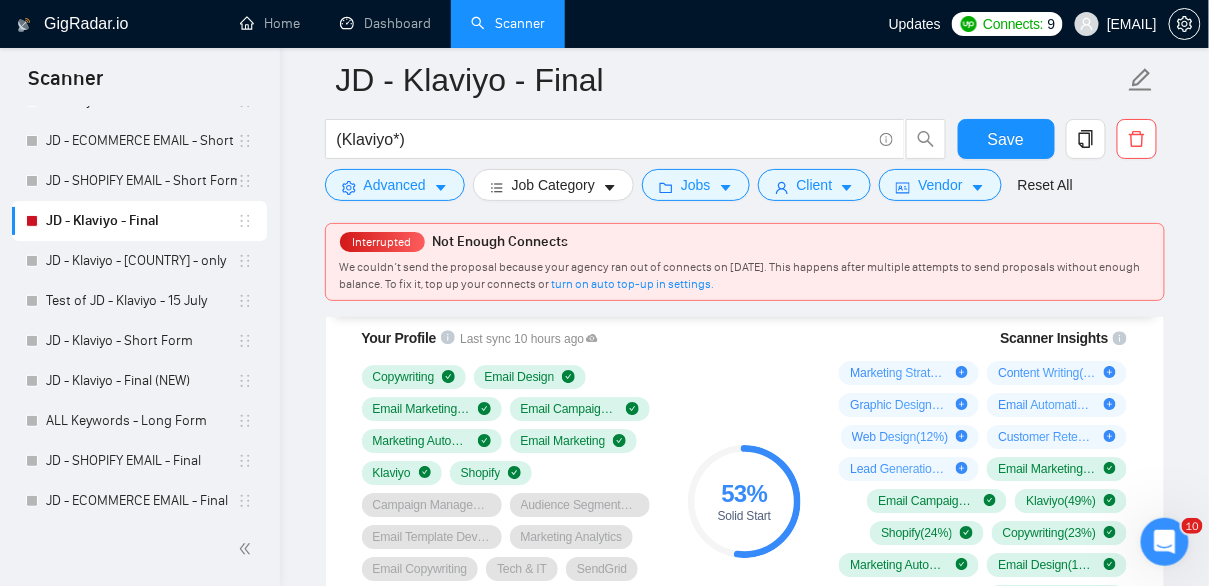 scroll, scrollTop: 1416, scrollLeft: 0, axis: vertical 